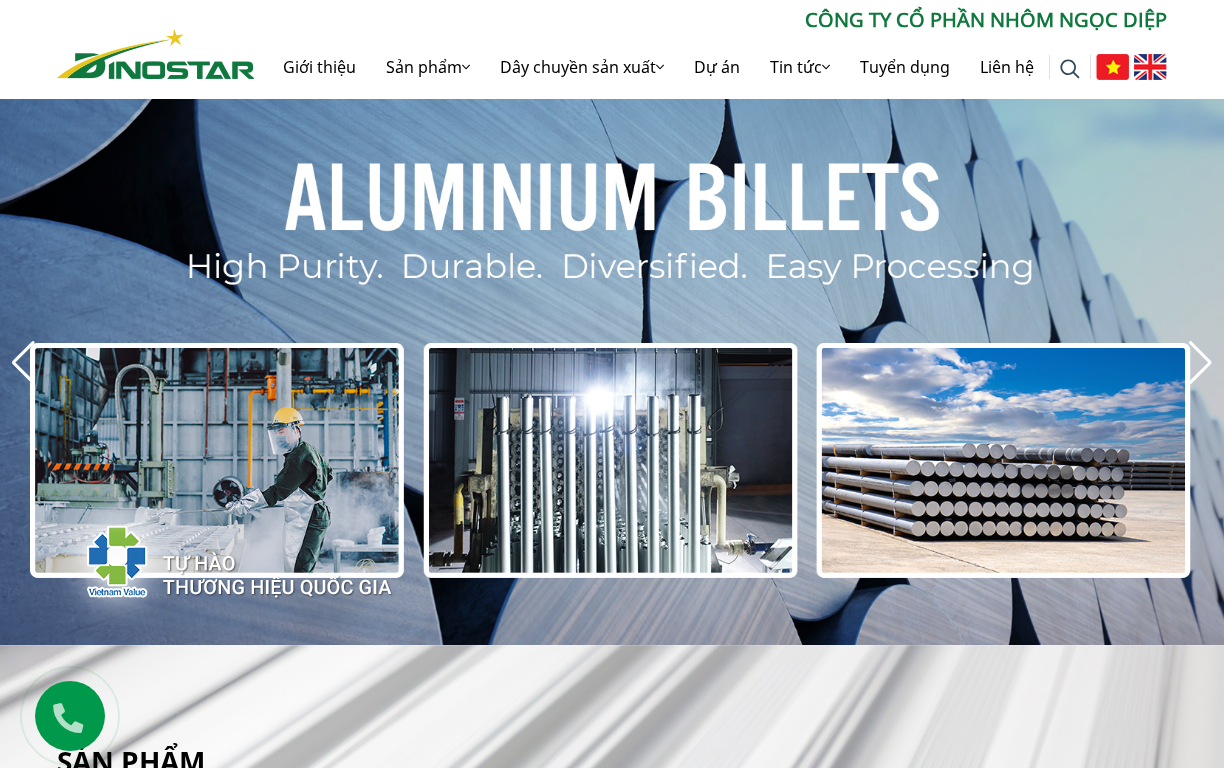 scroll, scrollTop: 0, scrollLeft: 0, axis: both 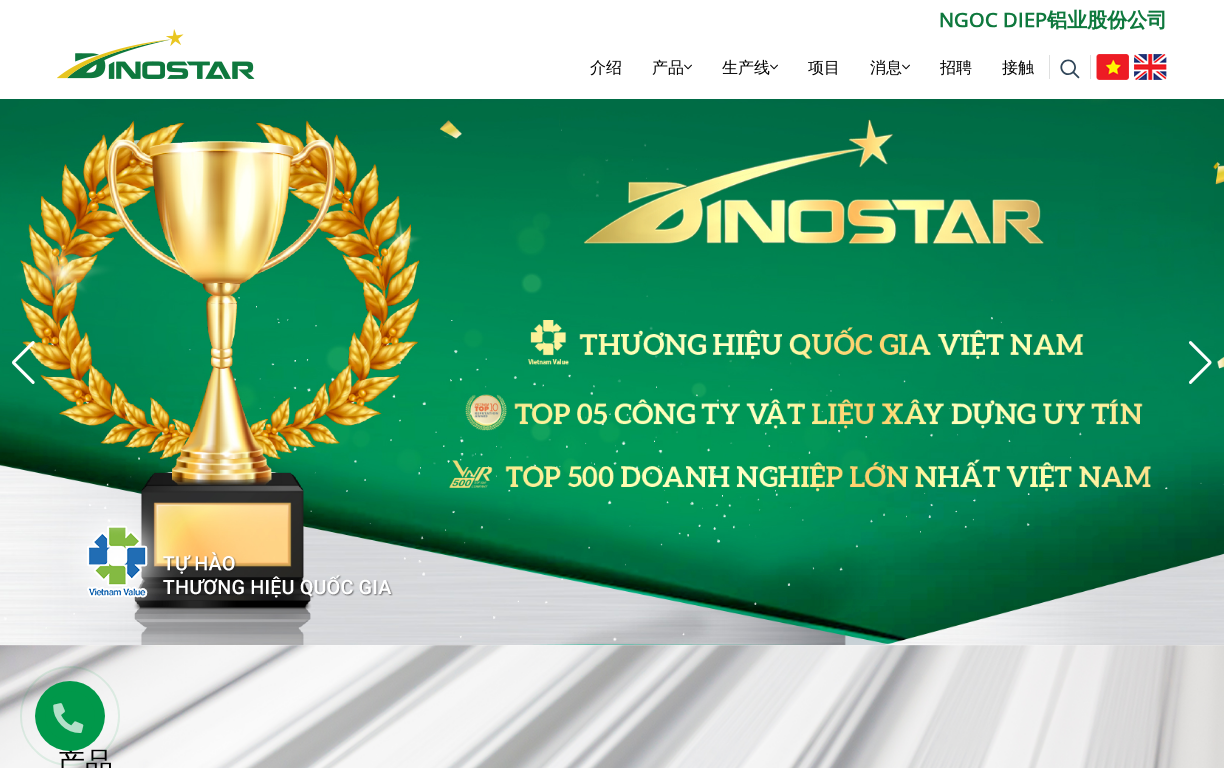 click on "NGOC DIEP铝业股份公司" at bounding box center [711, 20] 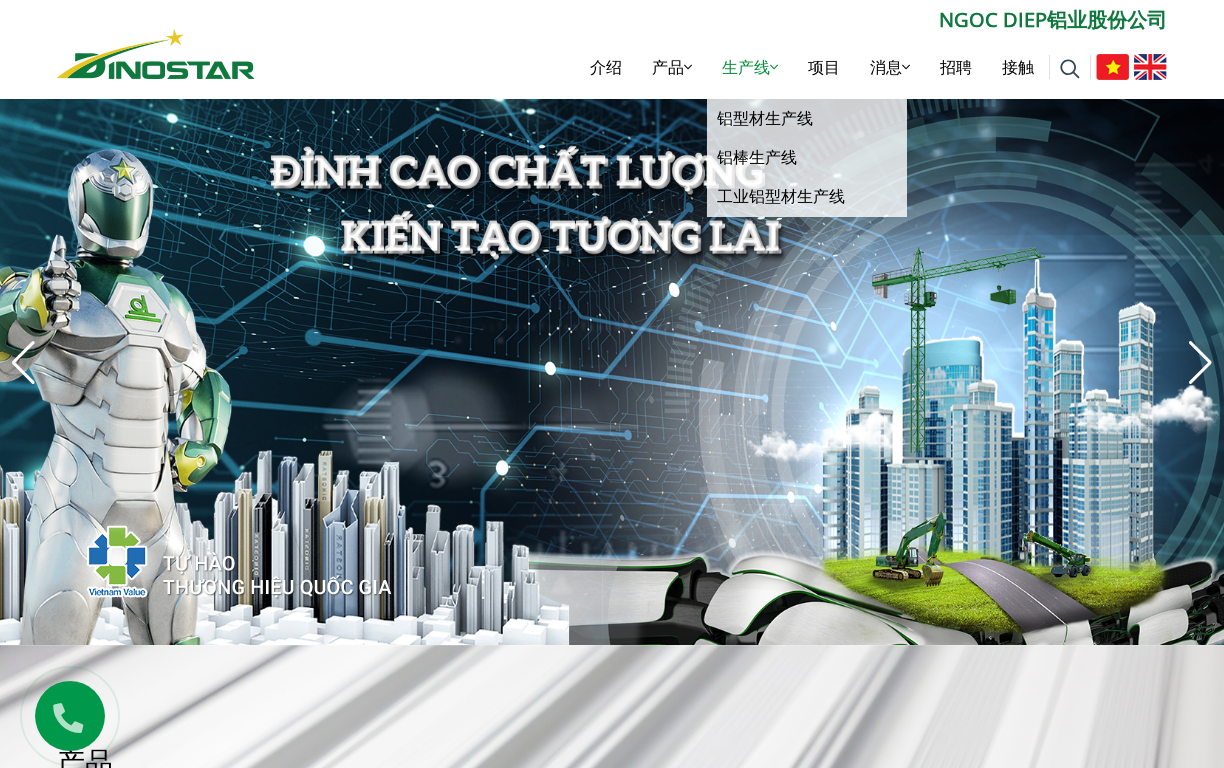 click on "生产线" at bounding box center (746, 67) 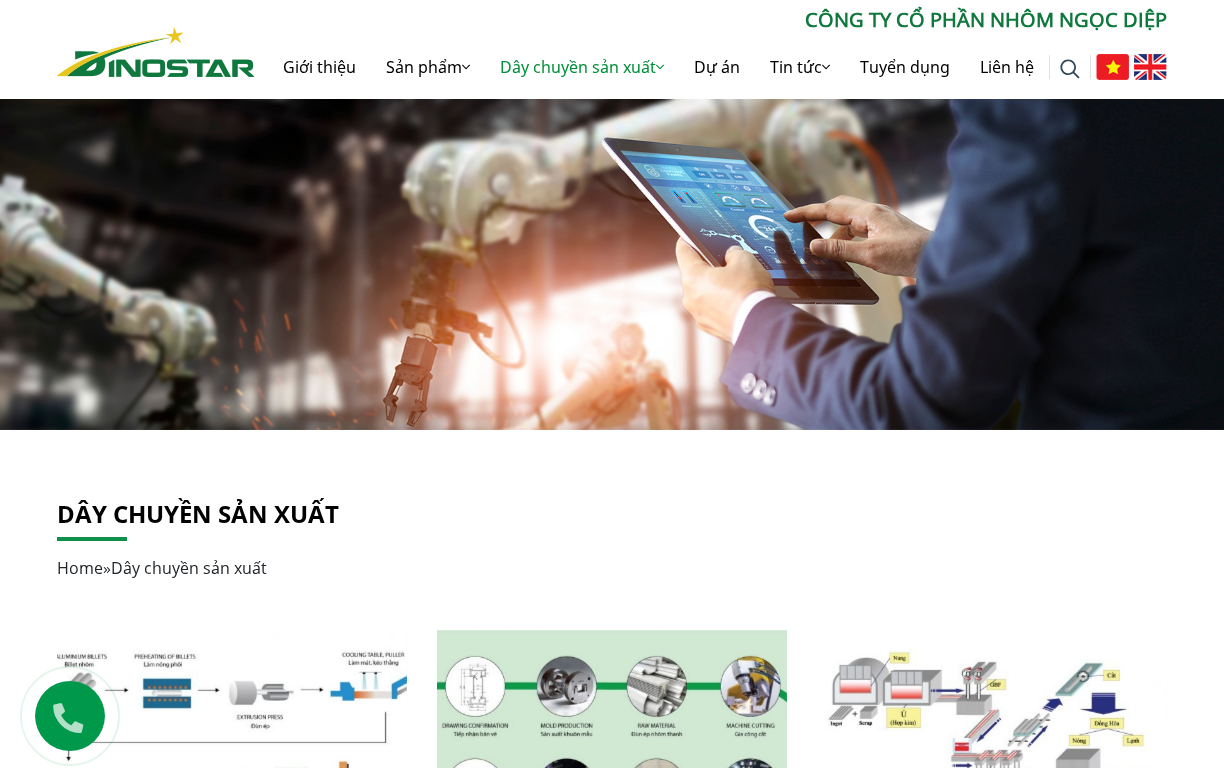scroll, scrollTop: 0, scrollLeft: 0, axis: both 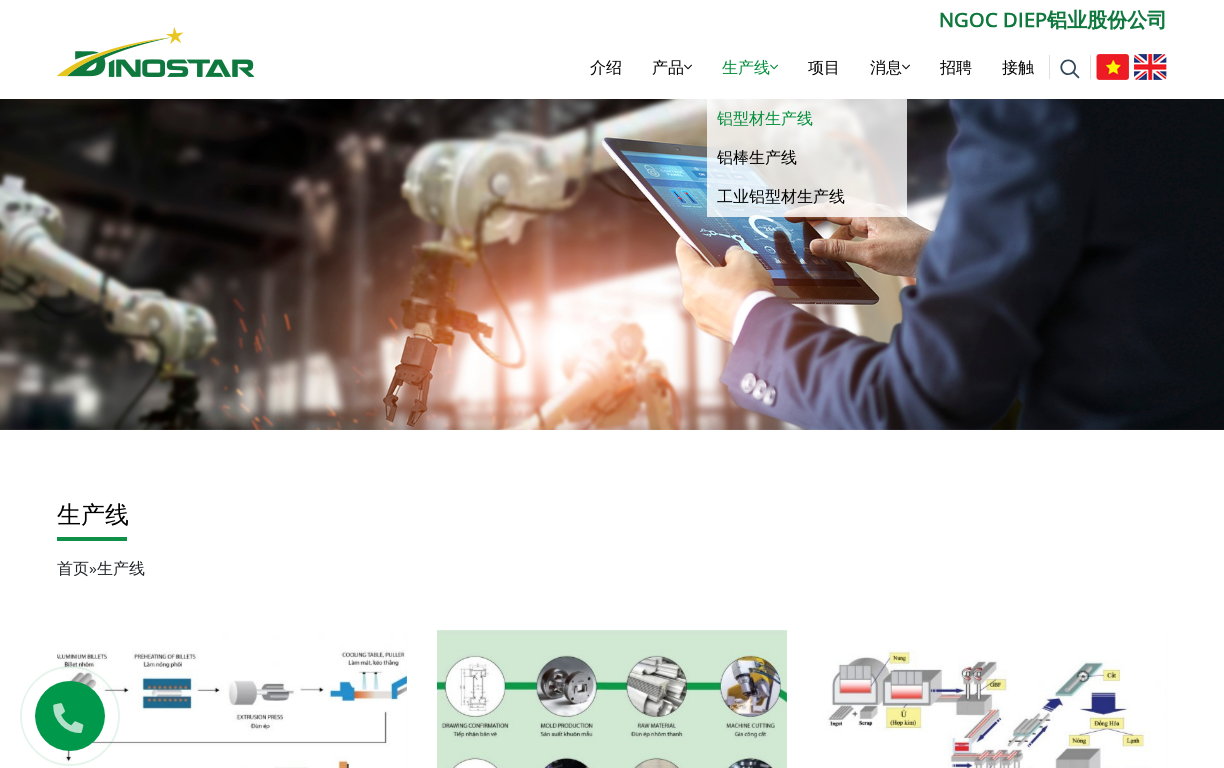 click on "铝型材生产线" at bounding box center (765, 118) 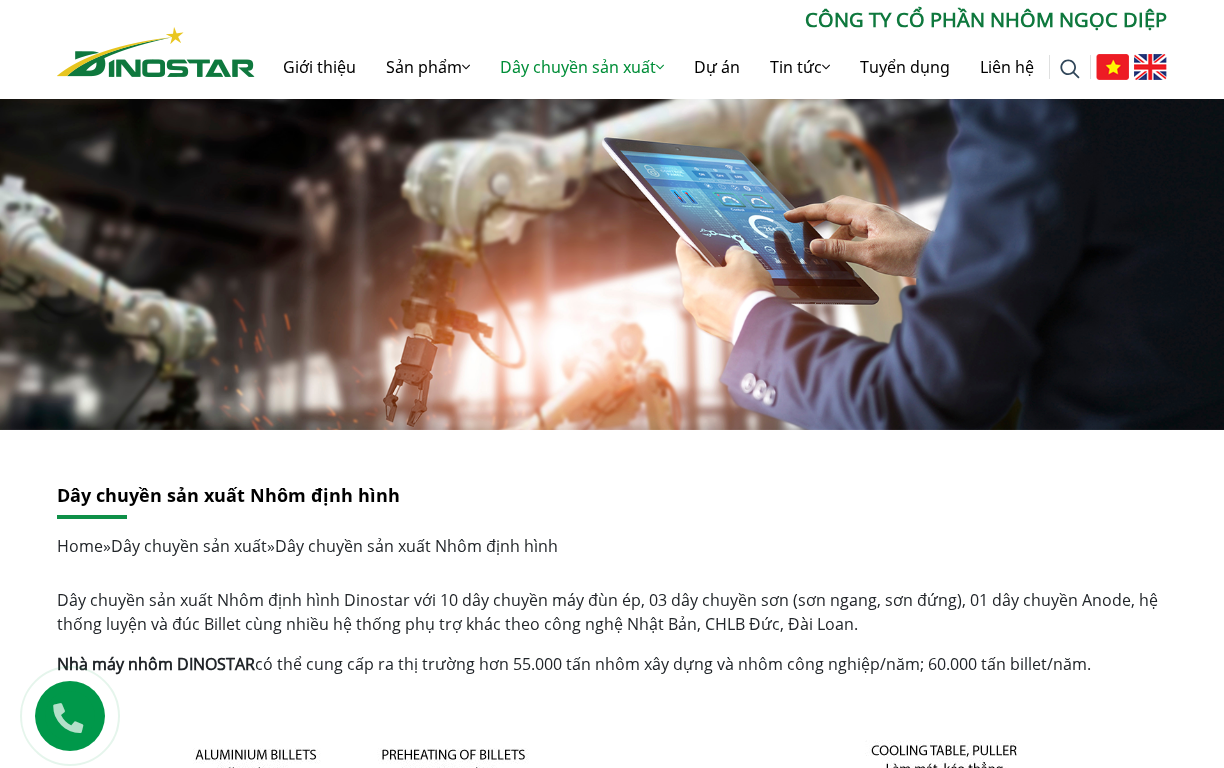 scroll, scrollTop: 0, scrollLeft: 0, axis: both 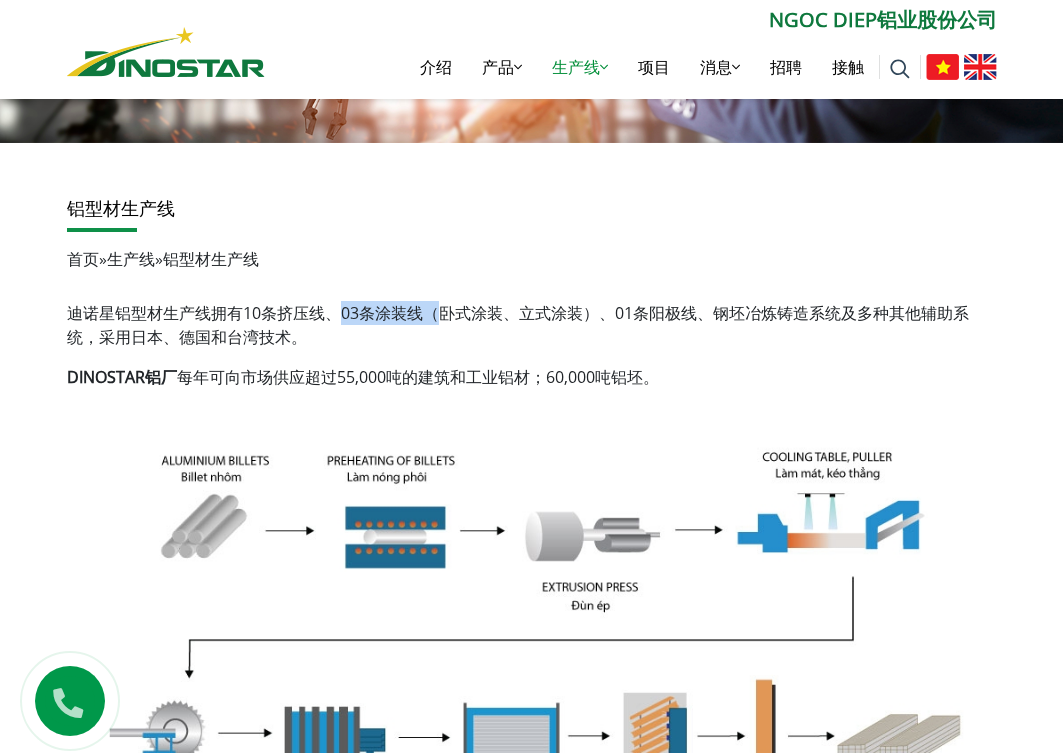 drag, startPoint x: 445, startPoint y: 301, endPoint x: 335, endPoint y: 315, distance: 110.88733 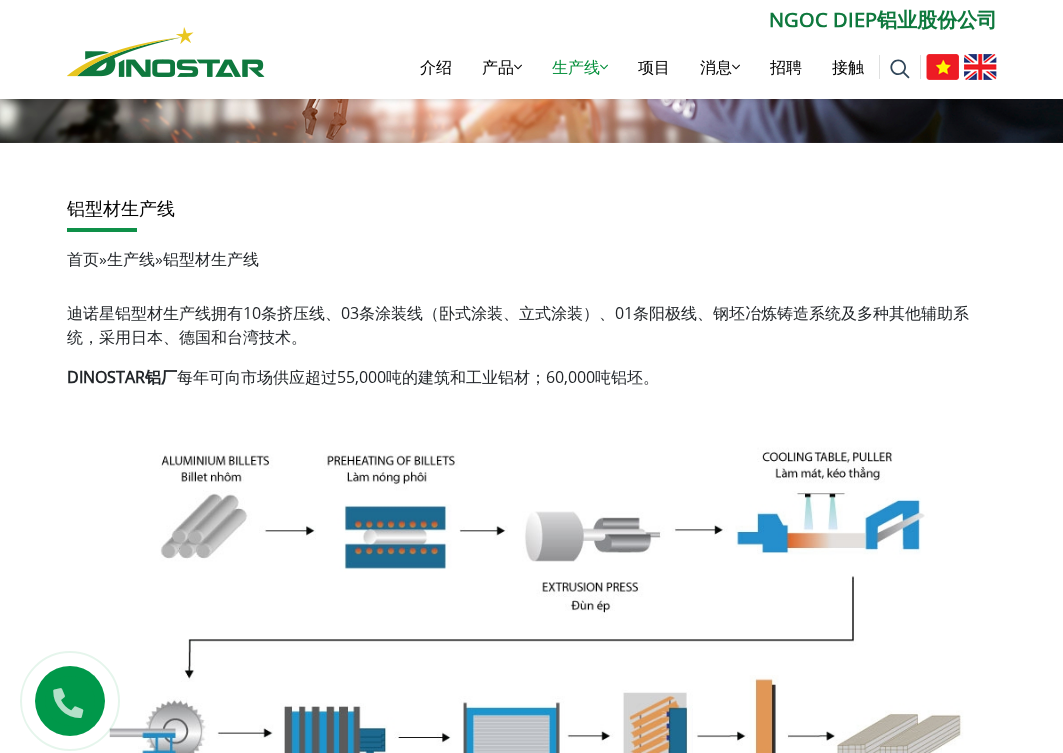 click on "迪诺星铝型材生产线拥有10条挤压线、03条涂装线（卧式涂装、立式涂装）、01条阳极线、钢坯冶炼铸造系统及多种其他辅助系统，采用日本、德国和台湾技术。
DINOSTAR铝厂 每年可向市场供应超过55,000吨的建筑和工业铝材；60,000吨铝坯。
Dinostar铝型材生产线图
Facebook 电子邮件 复制链接 分享" at bounding box center [532, 880] 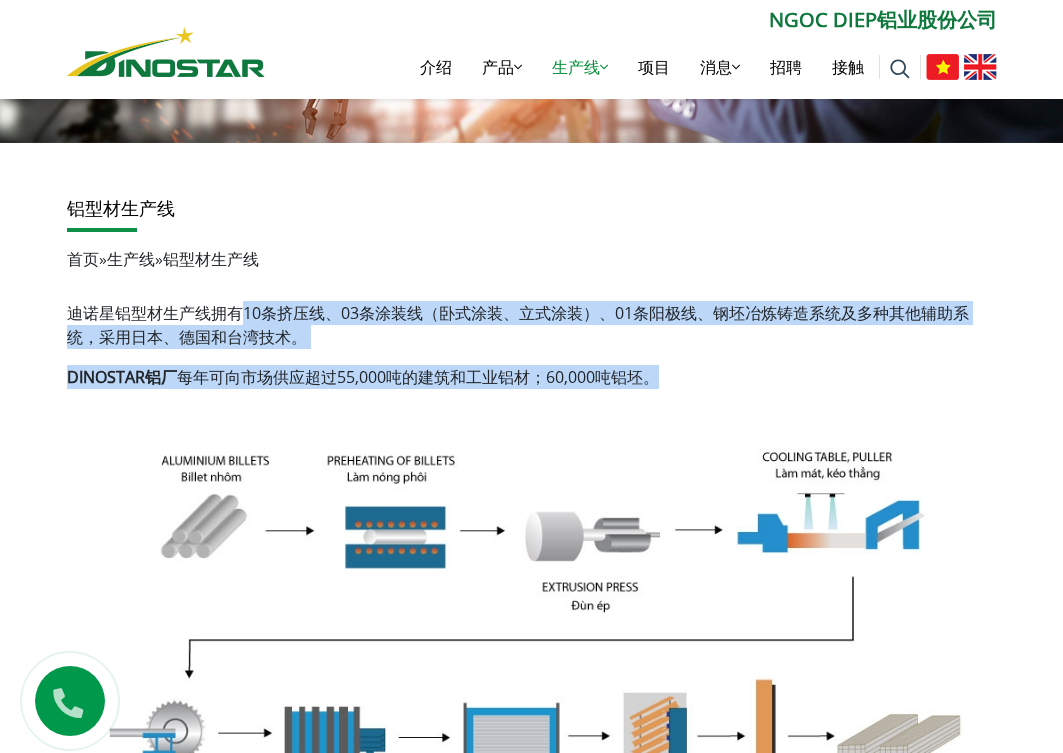 drag, startPoint x: 246, startPoint y: 314, endPoint x: 682, endPoint y: 385, distance: 441.74313 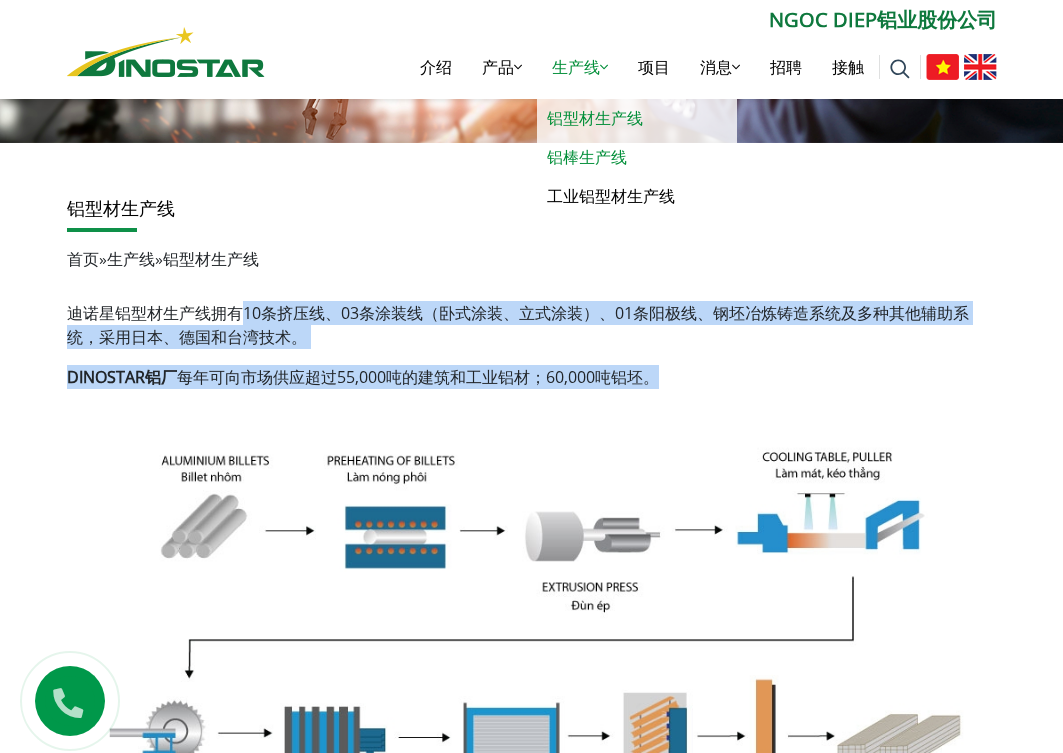 click on "铝棒生产线" at bounding box center [587, 157] 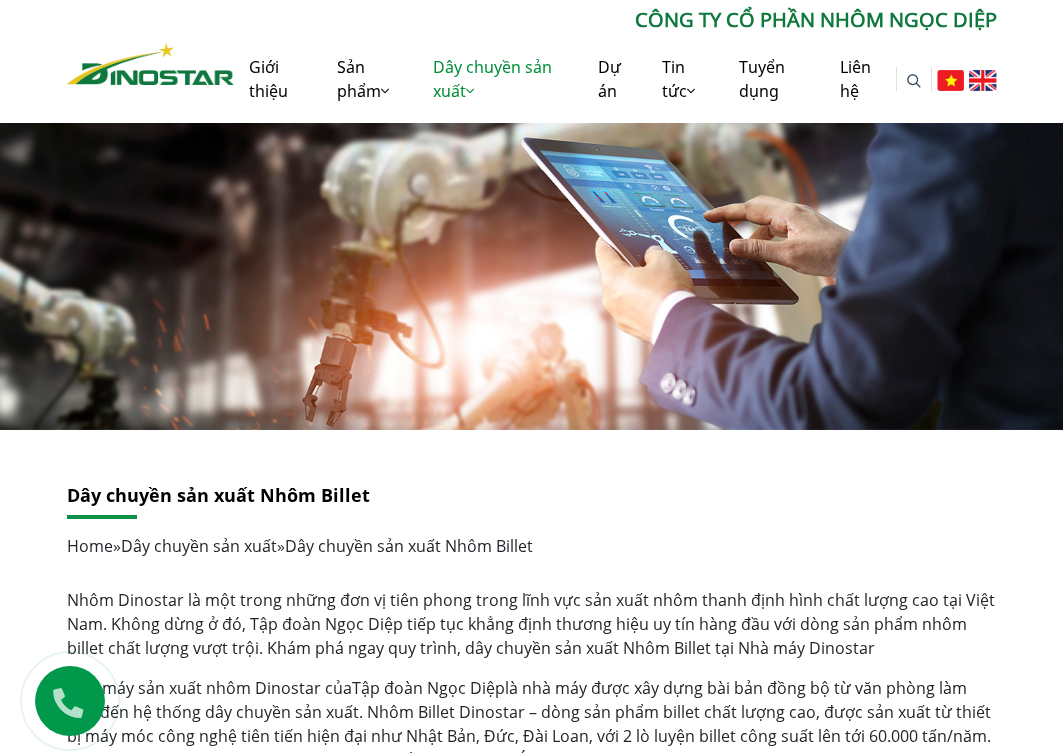 scroll, scrollTop: 0, scrollLeft: 0, axis: both 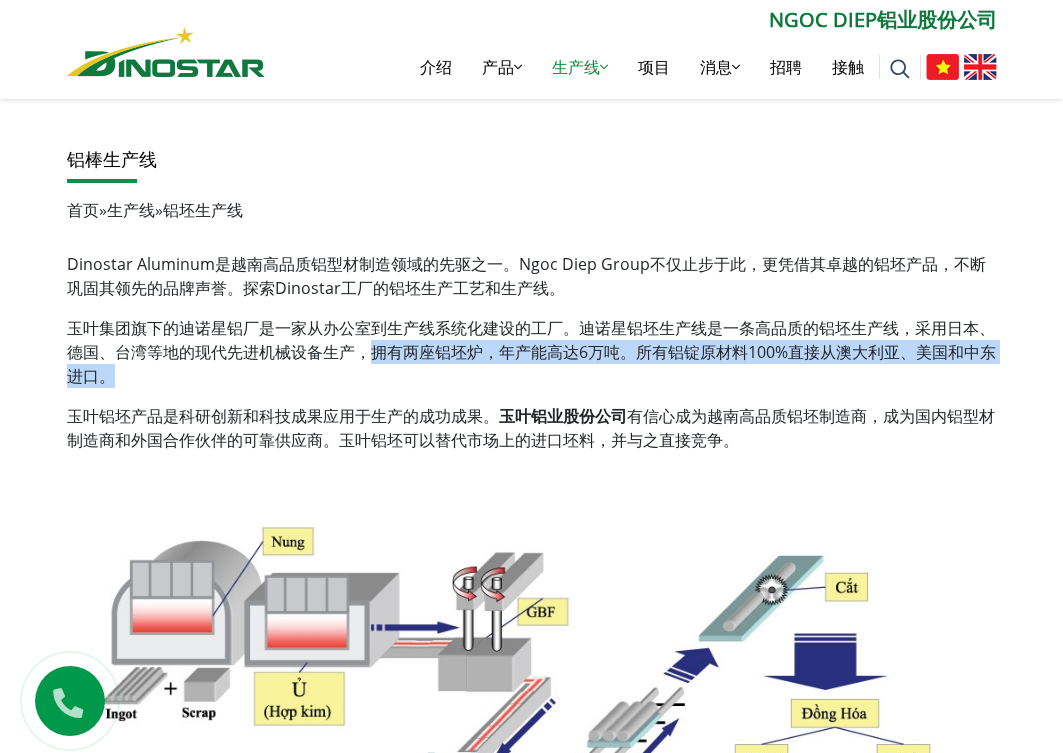 drag, startPoint x: 377, startPoint y: 350, endPoint x: 523, endPoint y: 367, distance: 146.98639 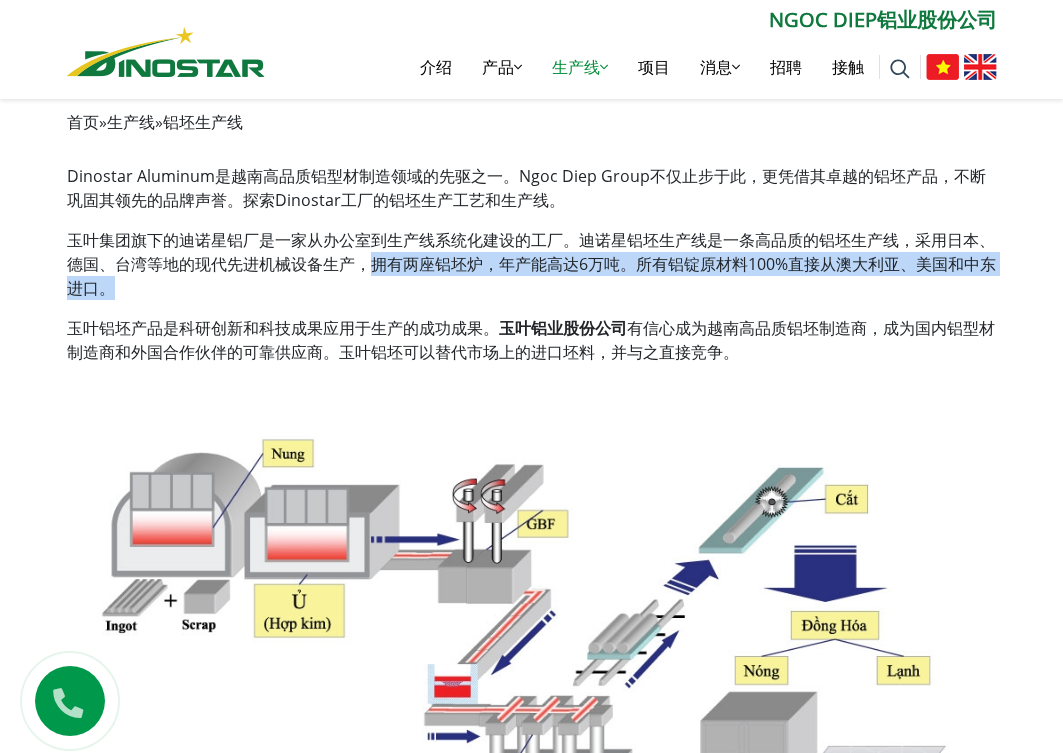 scroll, scrollTop: 172, scrollLeft: 0, axis: vertical 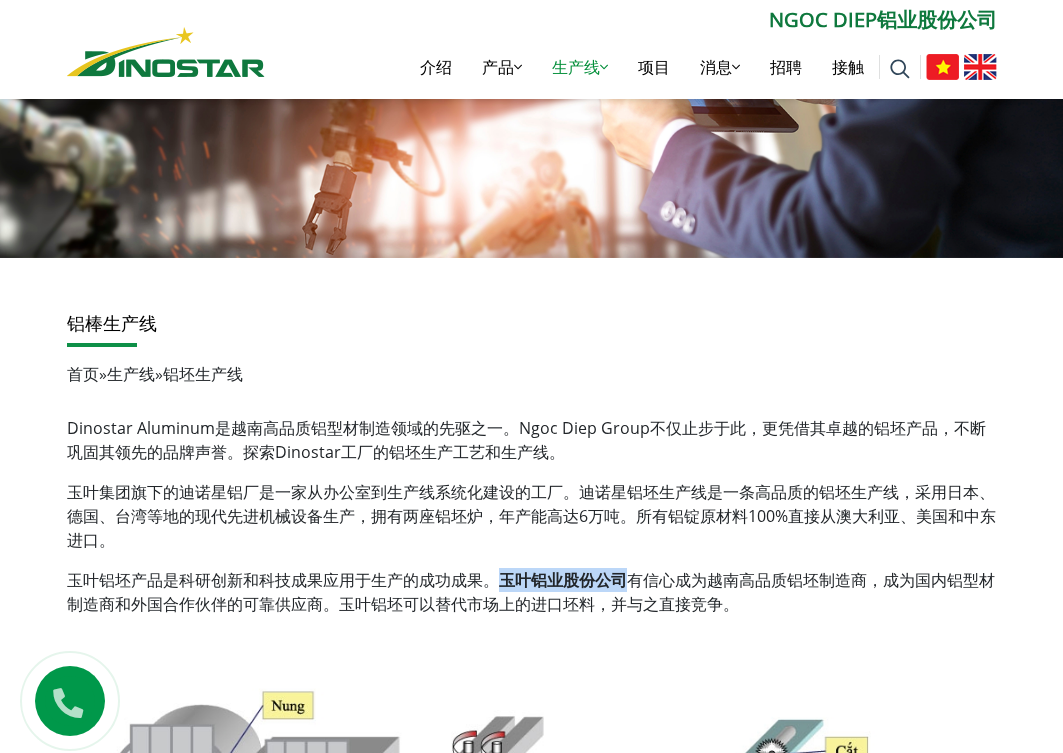 drag, startPoint x: 492, startPoint y: 585, endPoint x: 623, endPoint y: 585, distance: 131 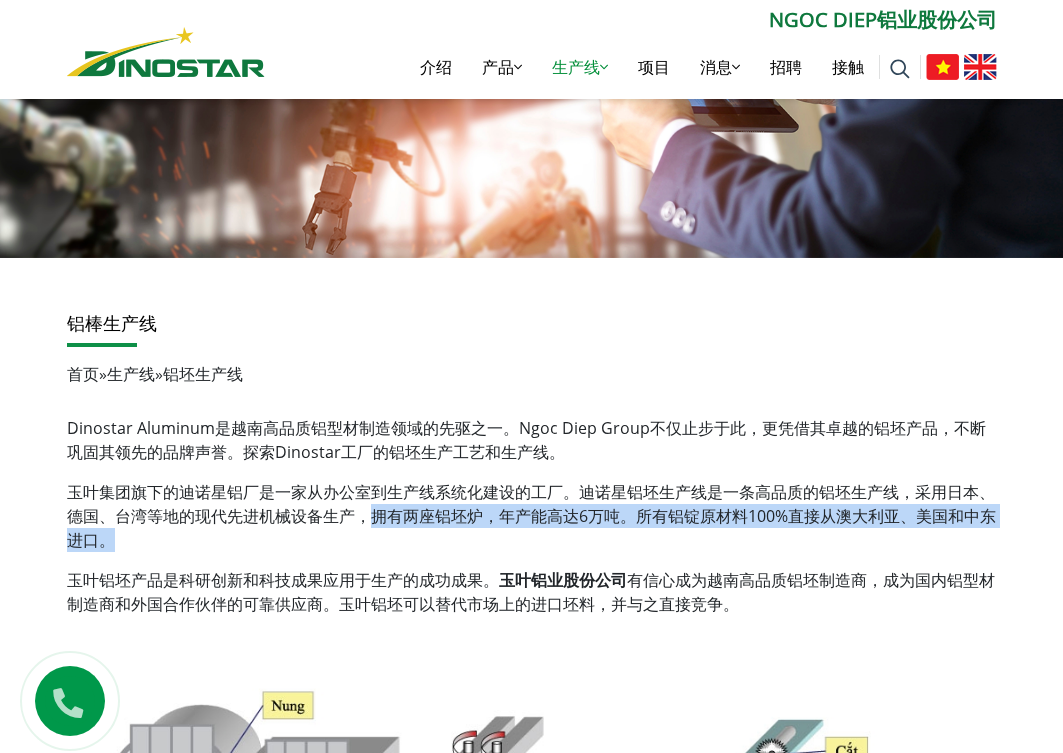 drag, startPoint x: 372, startPoint y: 513, endPoint x: 792, endPoint y: 534, distance: 420.52466 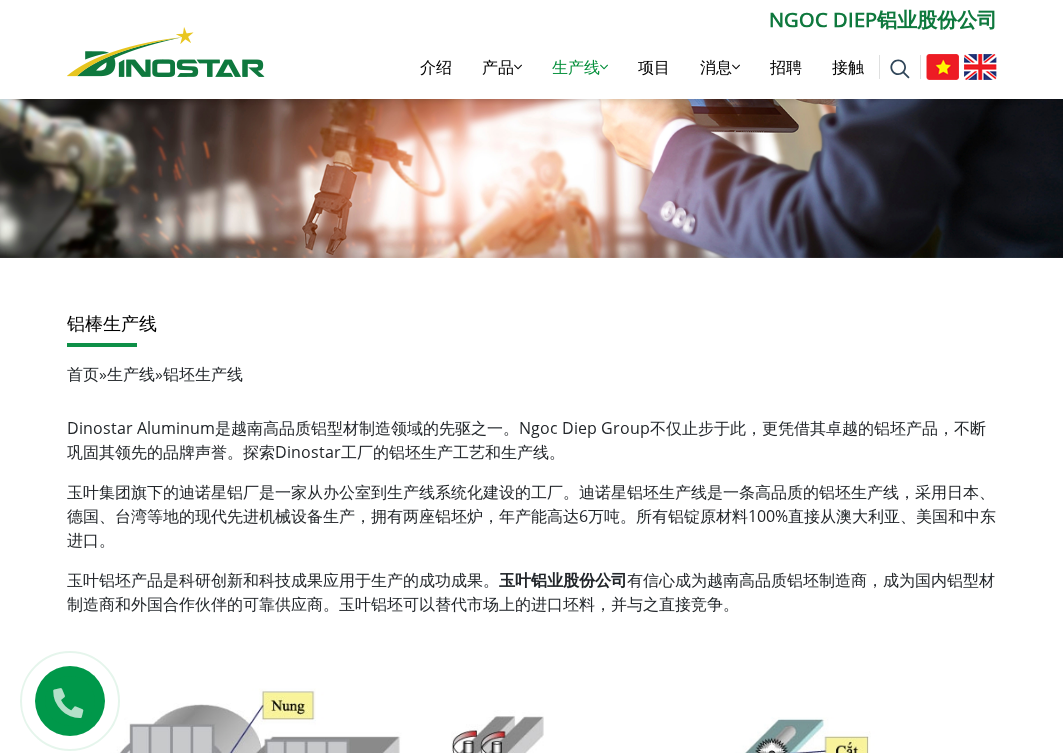 click on "有信心成为越南高品质铝坯制造商，成为国内铝型材制造商和外国合作伙伴的可靠供应商。玉叶铝坯可以替代市场上的进口坯料，并与之直接竞争。" at bounding box center (99, 492) 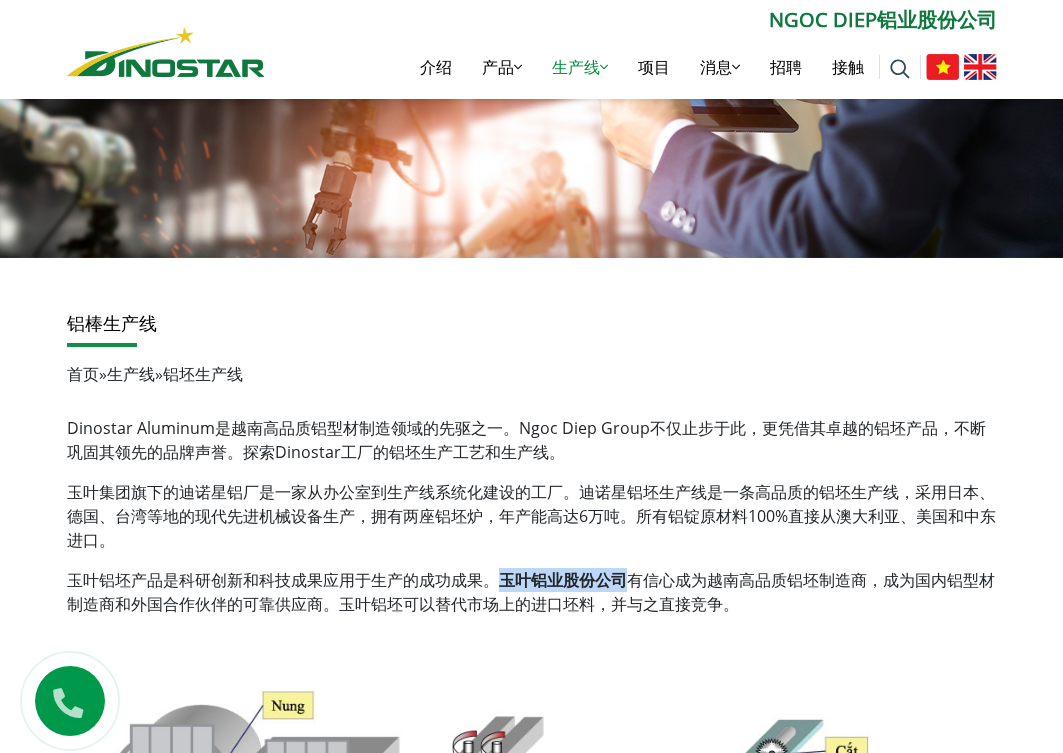 drag, startPoint x: 503, startPoint y: 580, endPoint x: 628, endPoint y: 585, distance: 125.09996 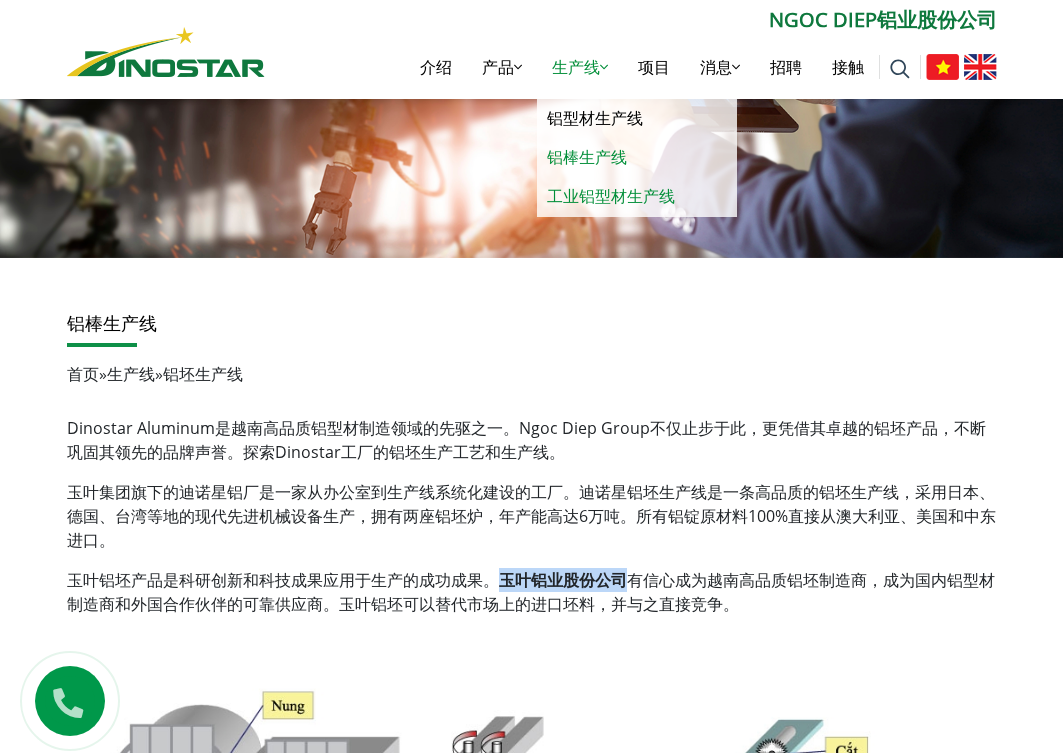 click on "工业铝型材生产线" at bounding box center (611, 196) 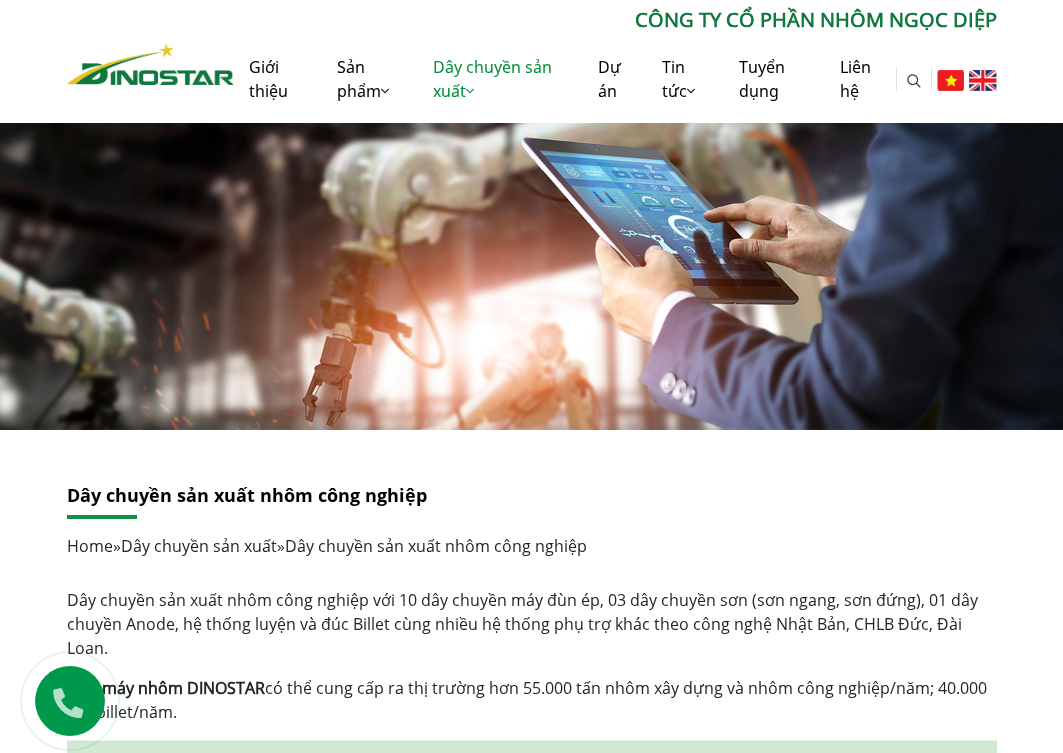 scroll, scrollTop: 0, scrollLeft: 0, axis: both 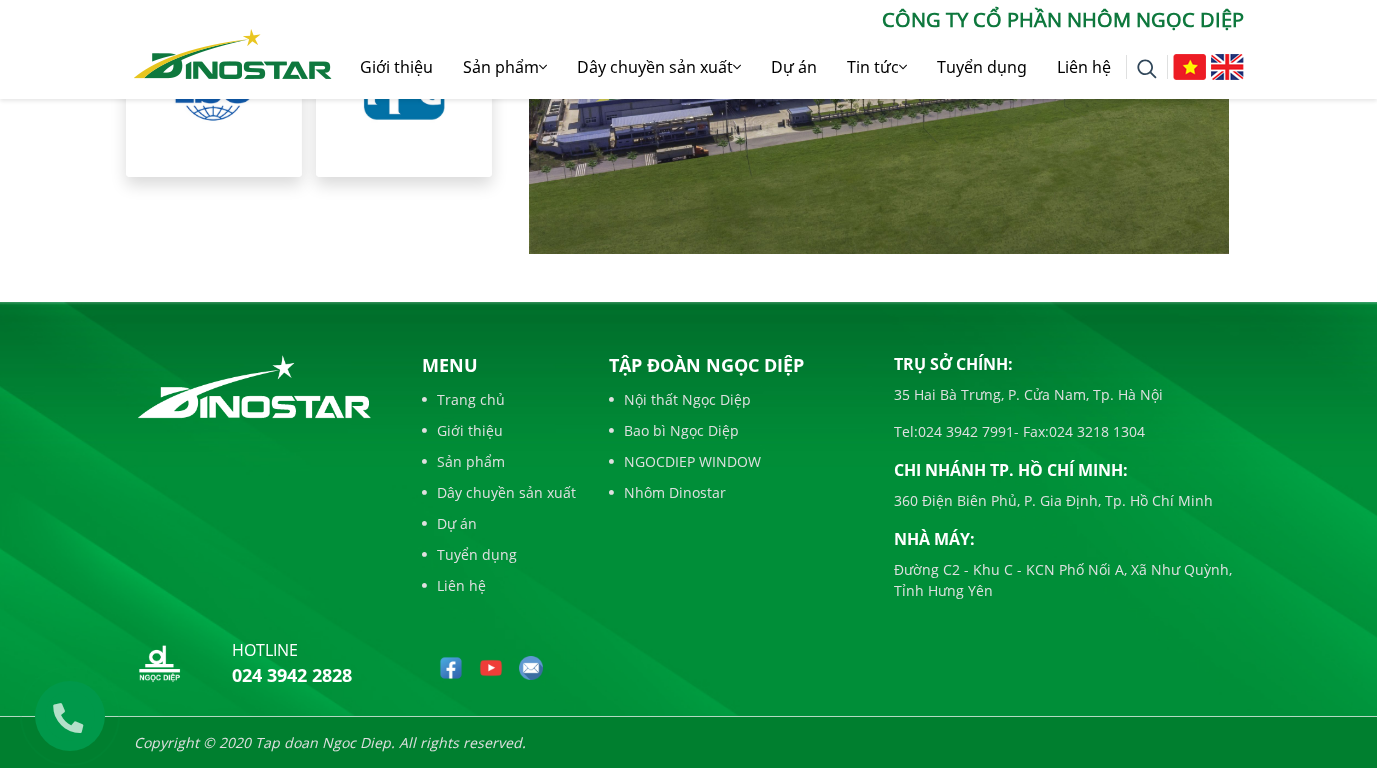 click on "35 Hai Bà Trưng, P. Cửa Nam, Tp. Hà Nội" at bounding box center [1069, 394] 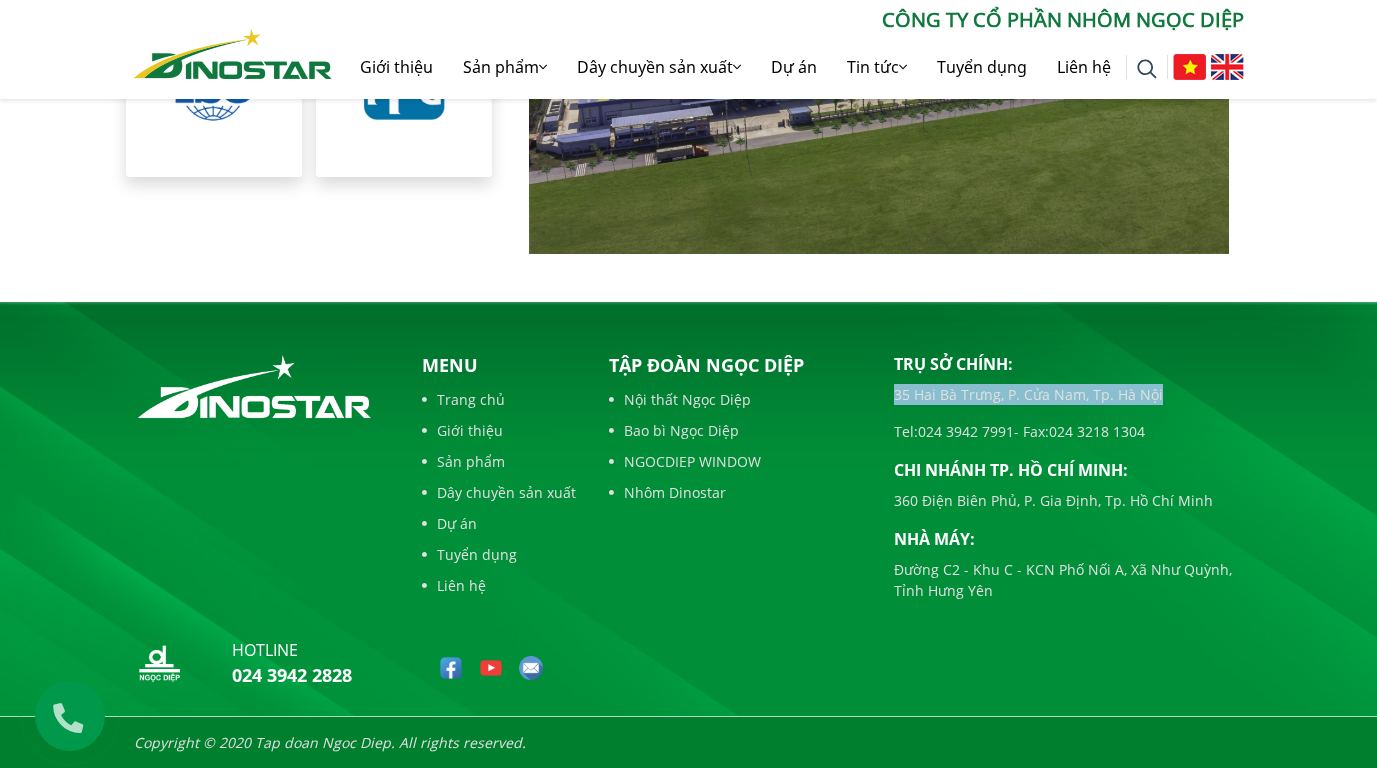drag, startPoint x: 1178, startPoint y: 395, endPoint x: 880, endPoint y: 395, distance: 298 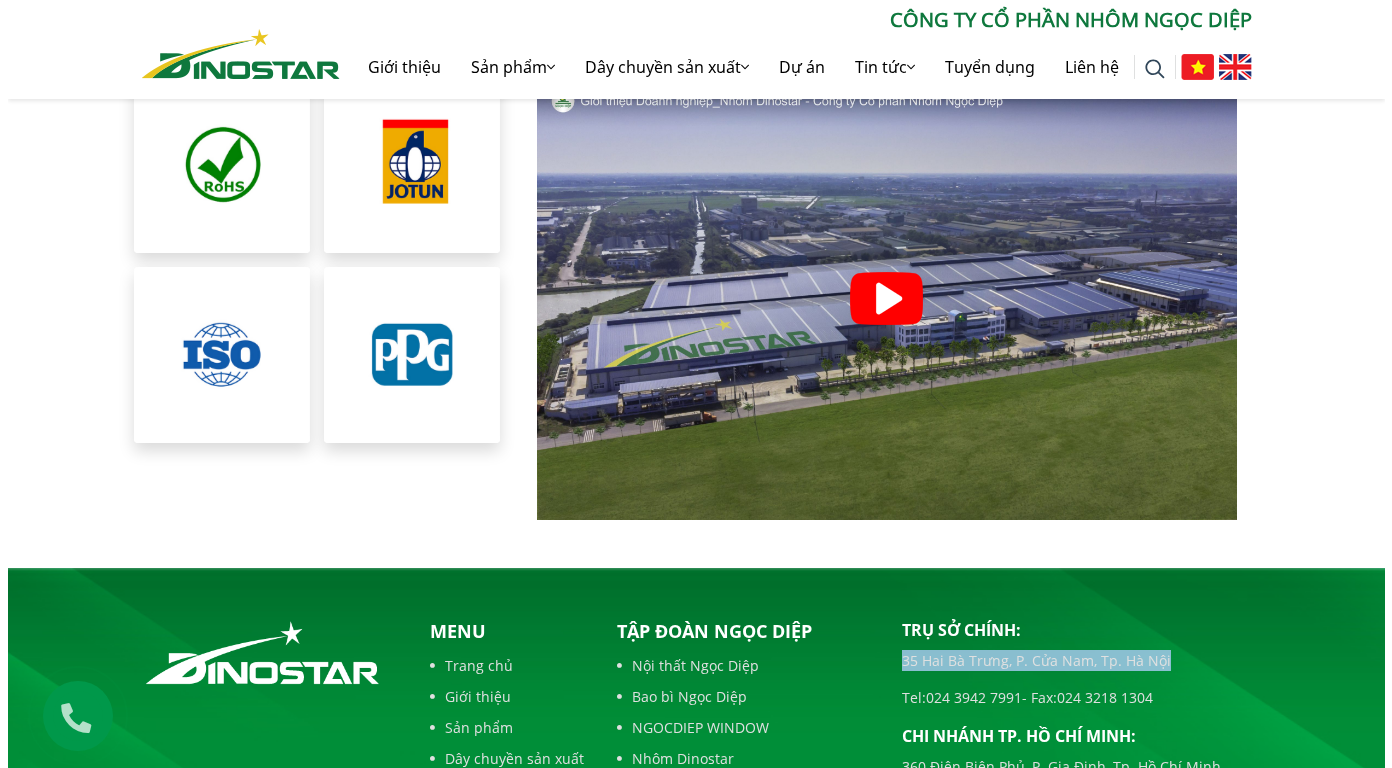 scroll, scrollTop: 4233, scrollLeft: 0, axis: vertical 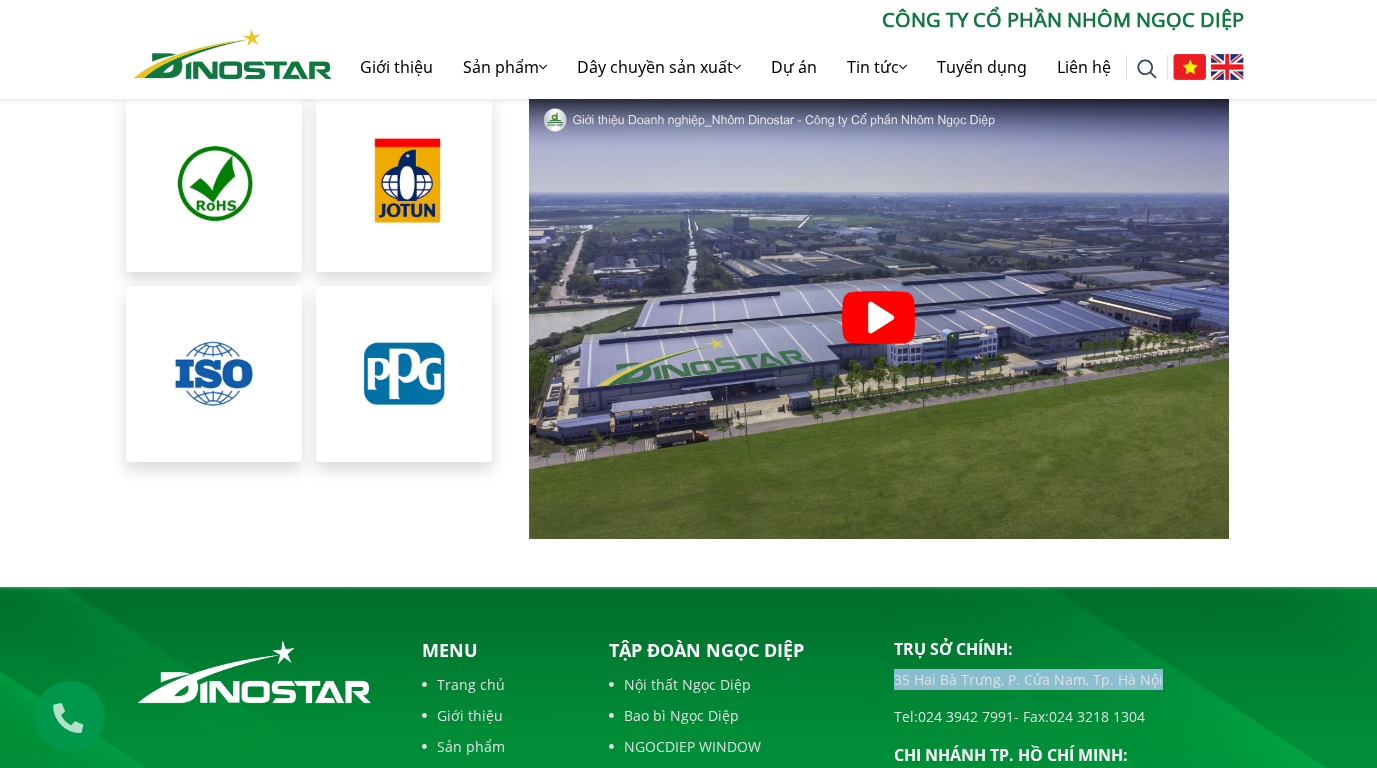 click at bounding box center (878, 317) 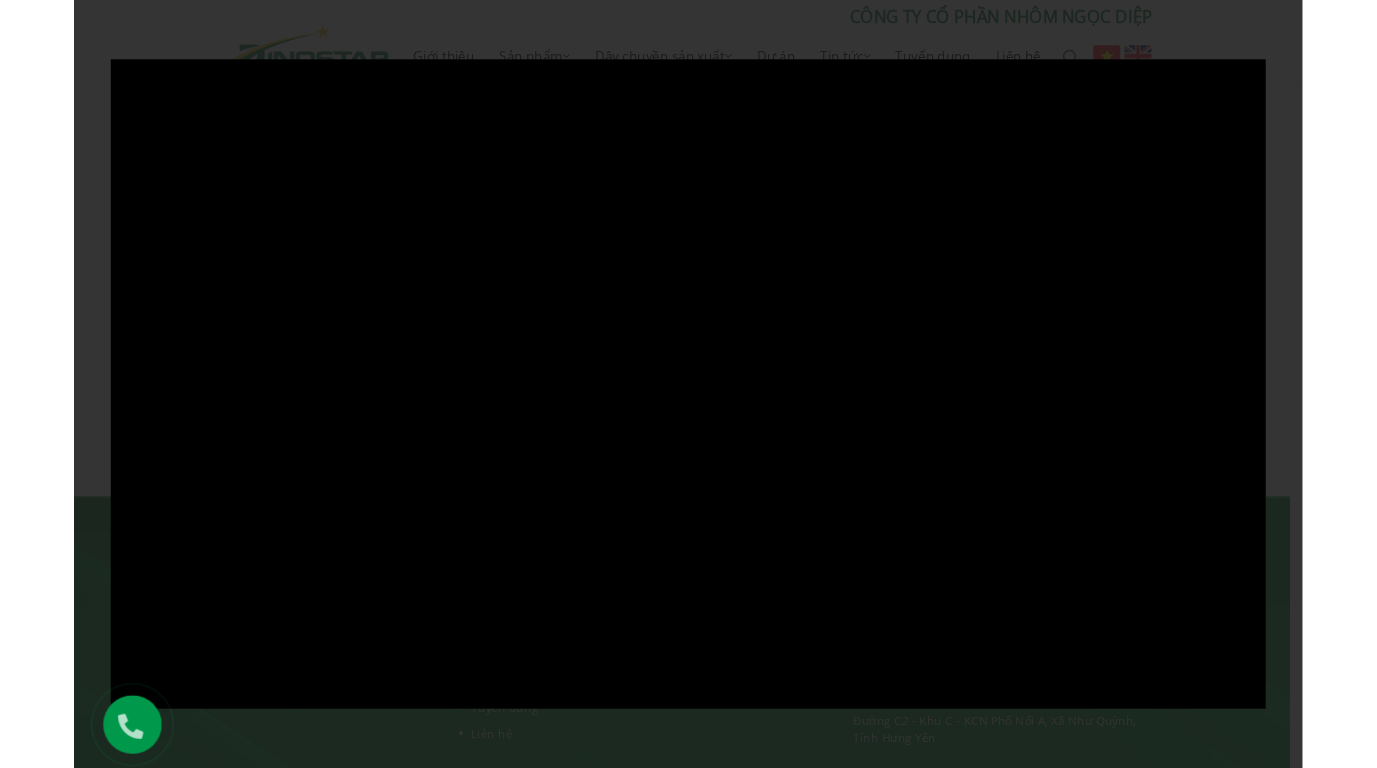 scroll, scrollTop: 4233, scrollLeft: 0, axis: vertical 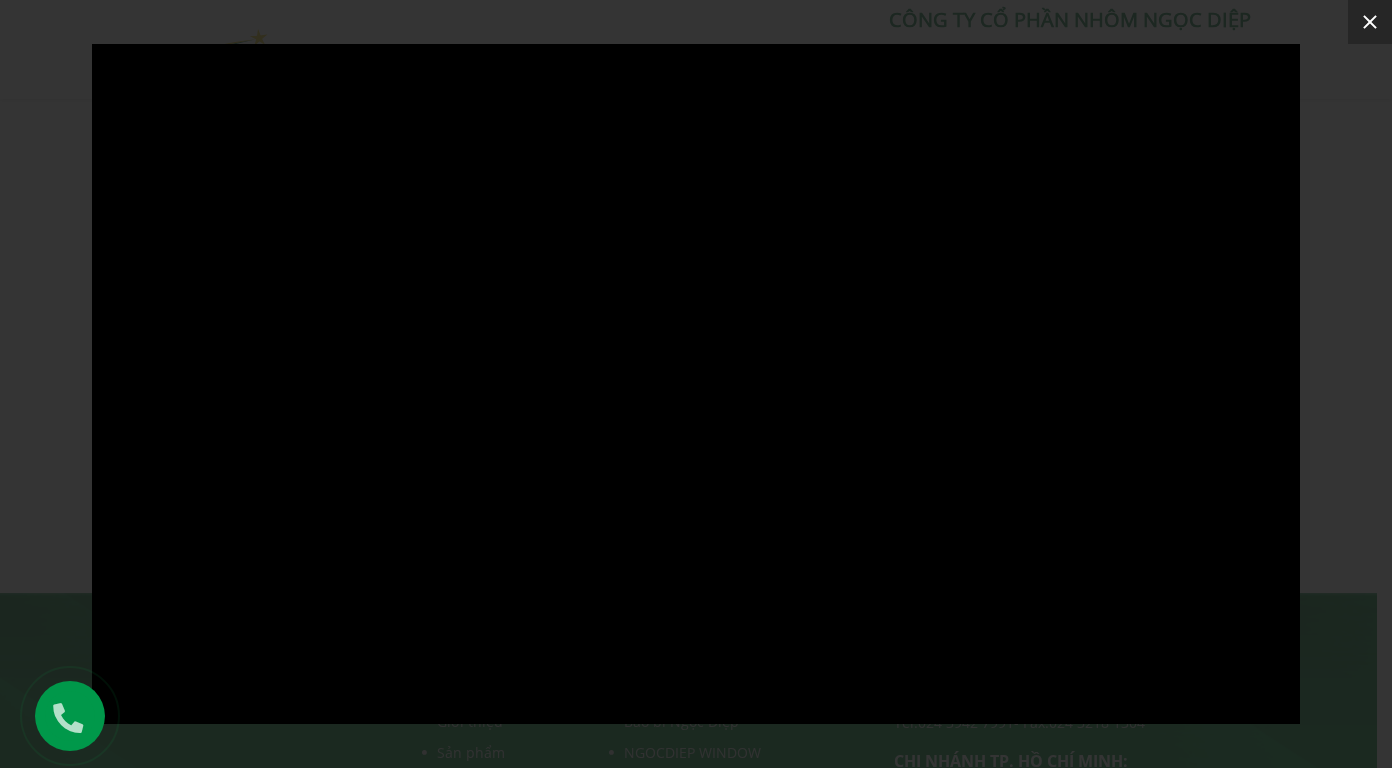click at bounding box center [1370, 22] 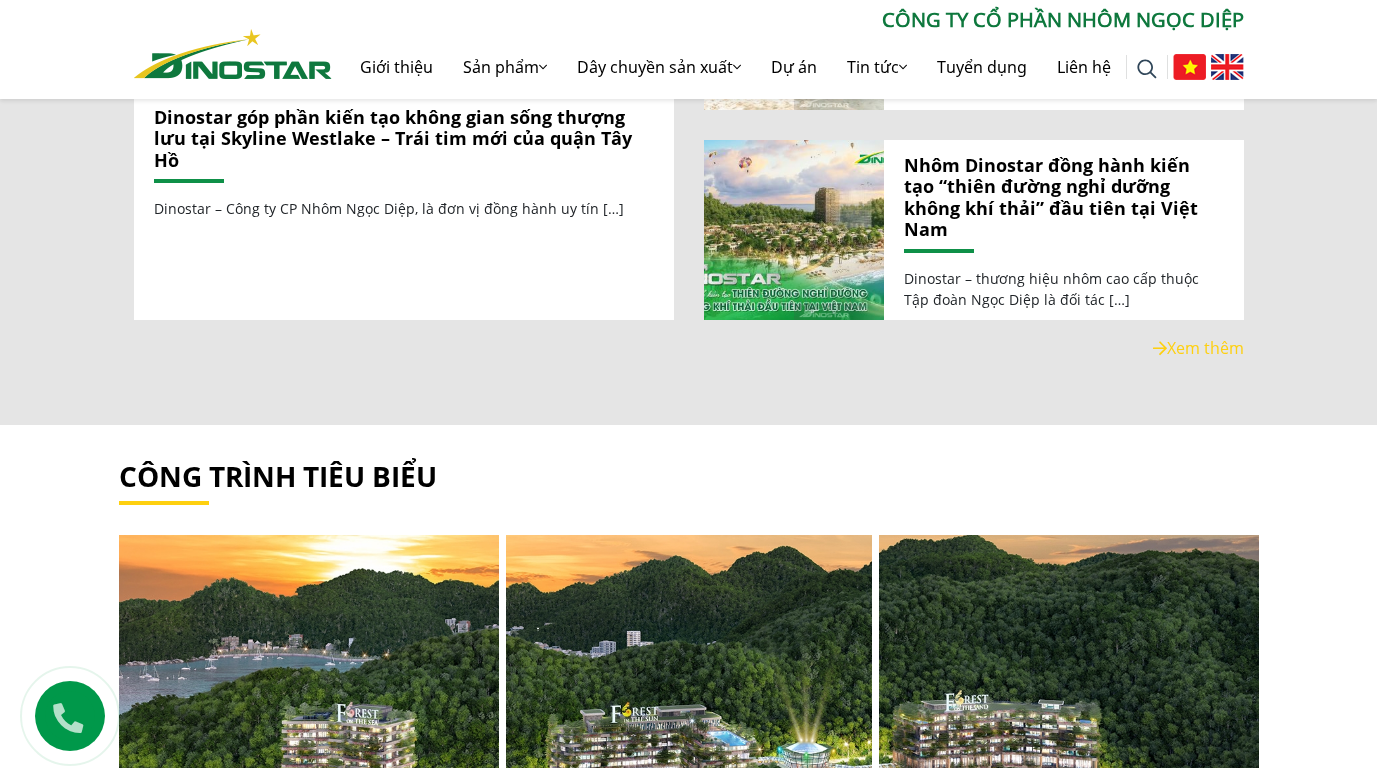 scroll, scrollTop: 2398, scrollLeft: 0, axis: vertical 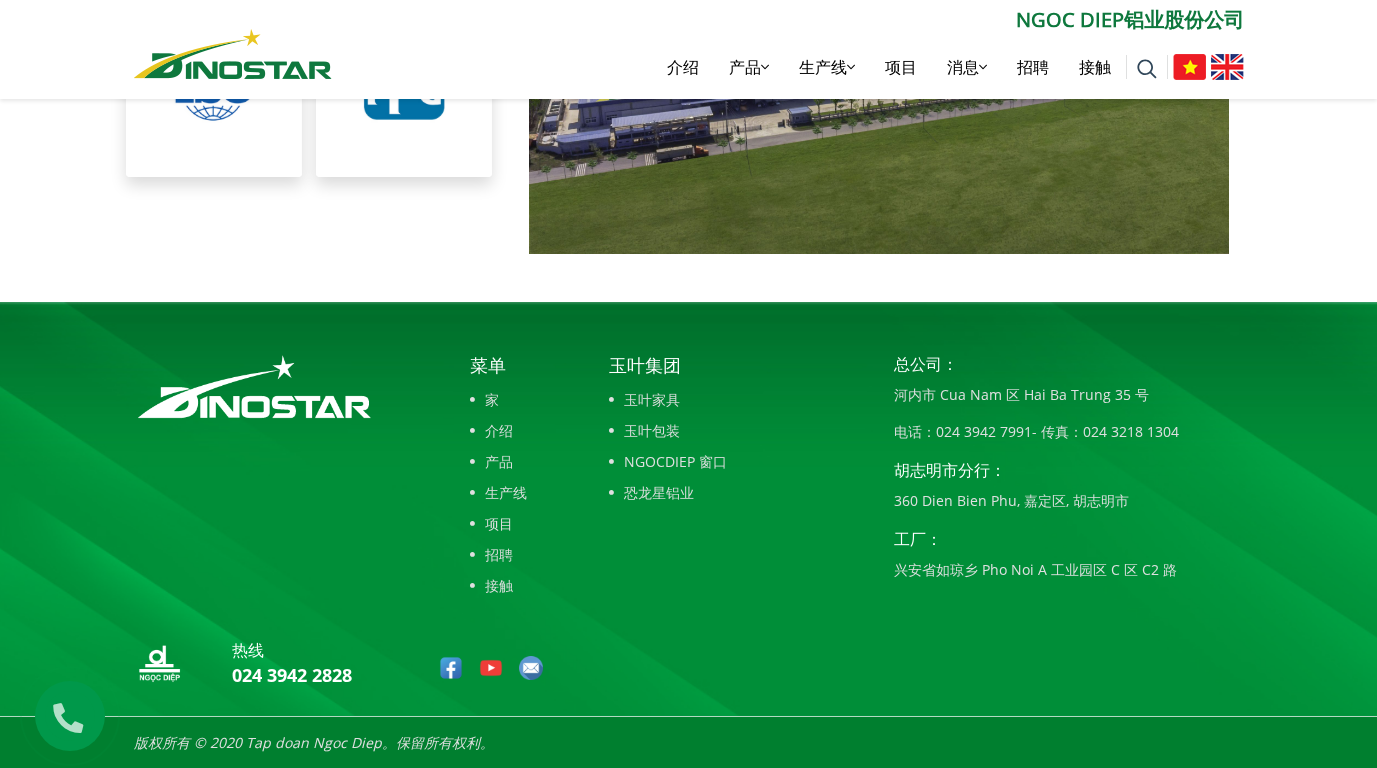 click on "河内市 Cua Nam 区 Hai Ba Trung 35 号" at bounding box center (926, 364) 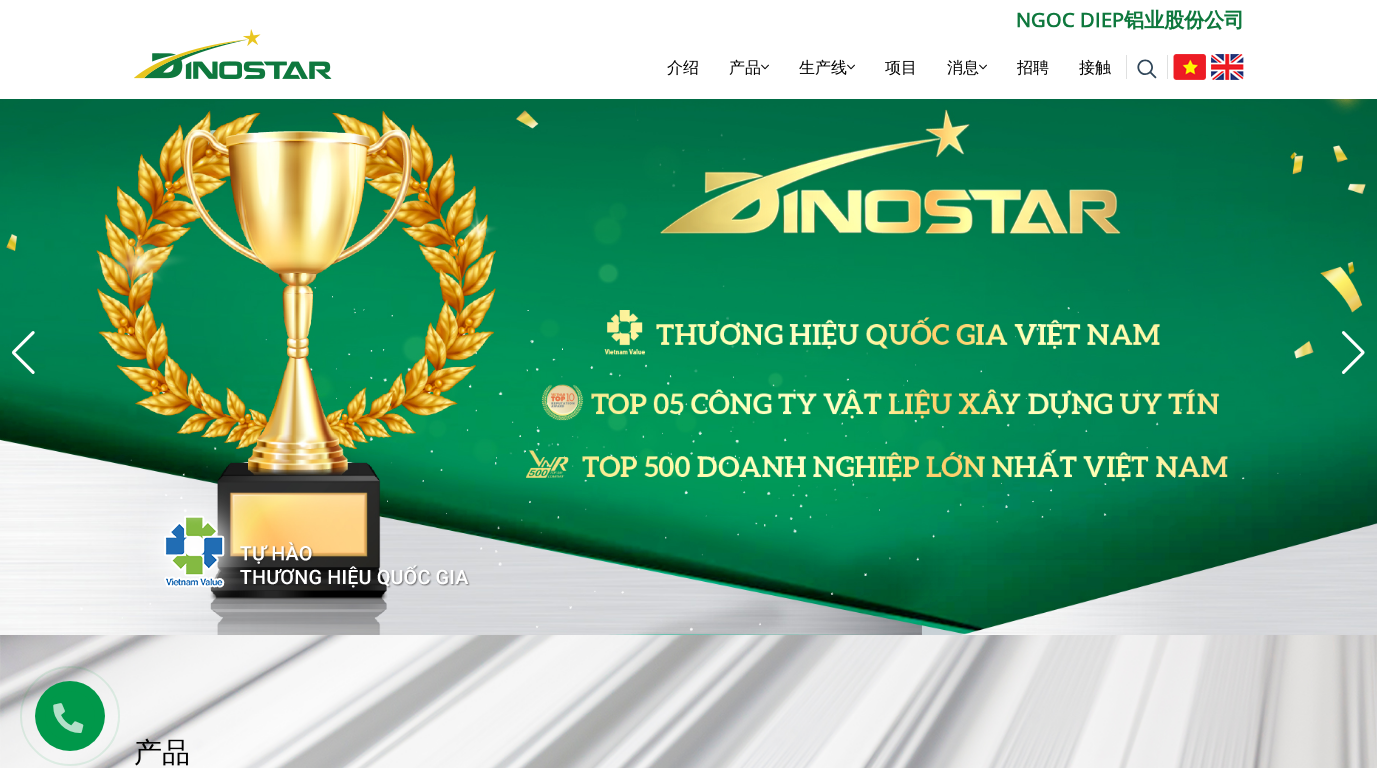 scroll, scrollTop: 0, scrollLeft: 0, axis: both 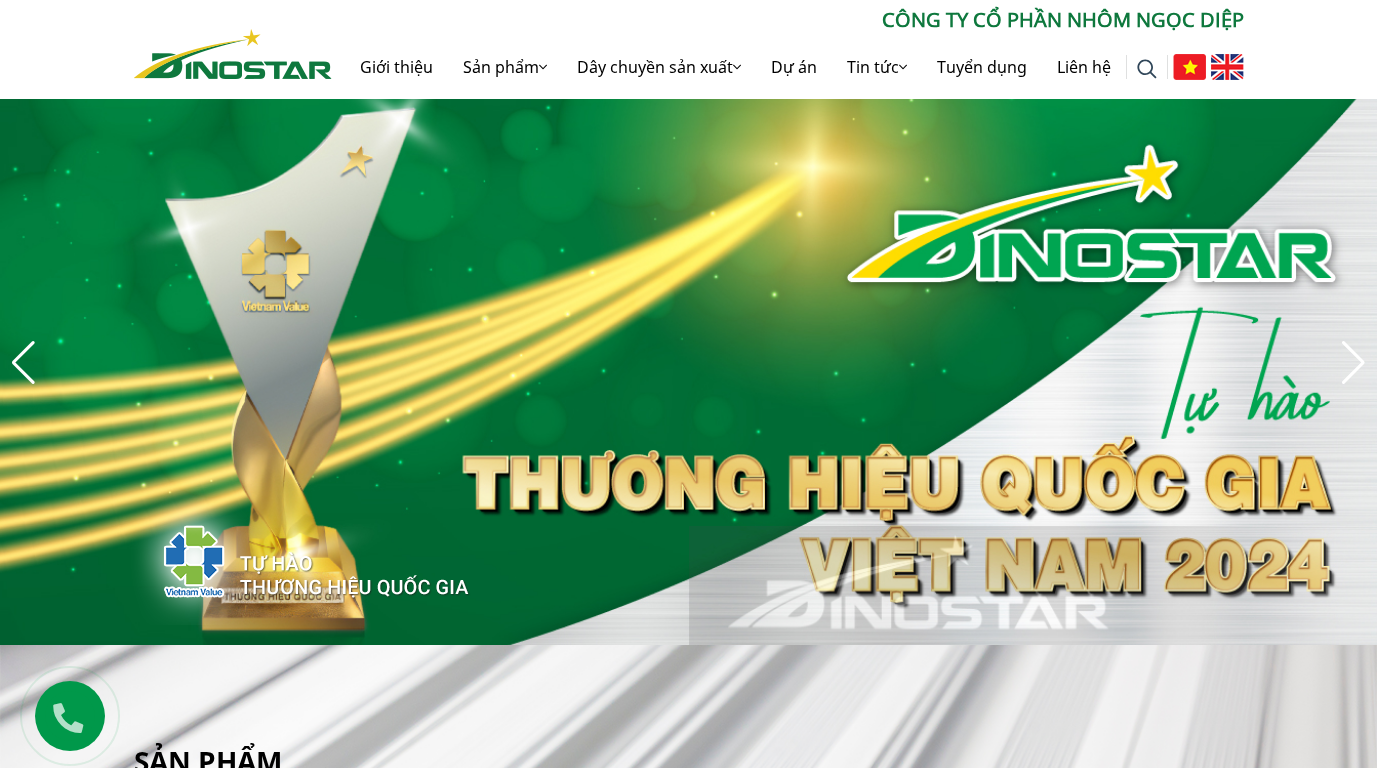 click on "CÔNG TY CỔ PHẦN NHÔM NGỌC DIỆP" at bounding box center (788, 20) 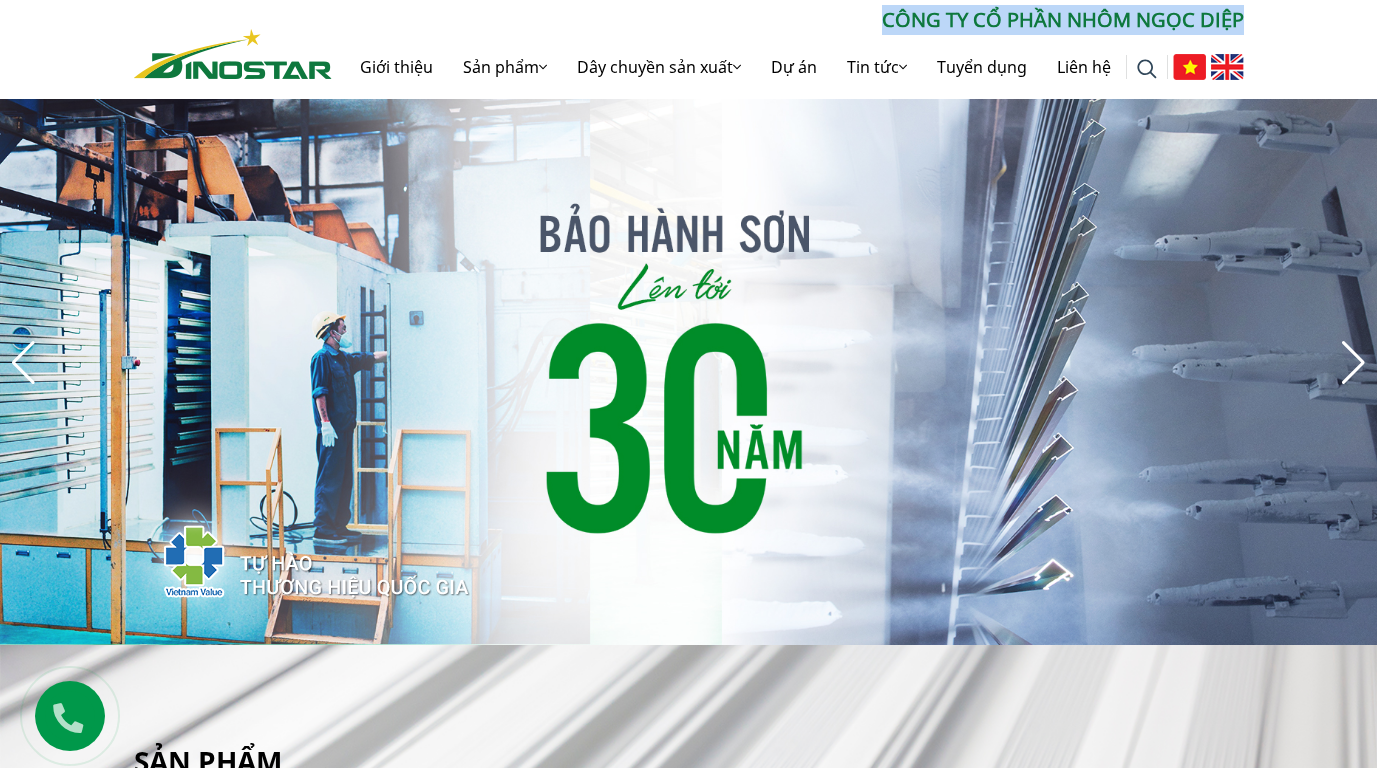 drag, startPoint x: 862, startPoint y: 11, endPoint x: 1267, endPoint y: 10, distance: 405.00122 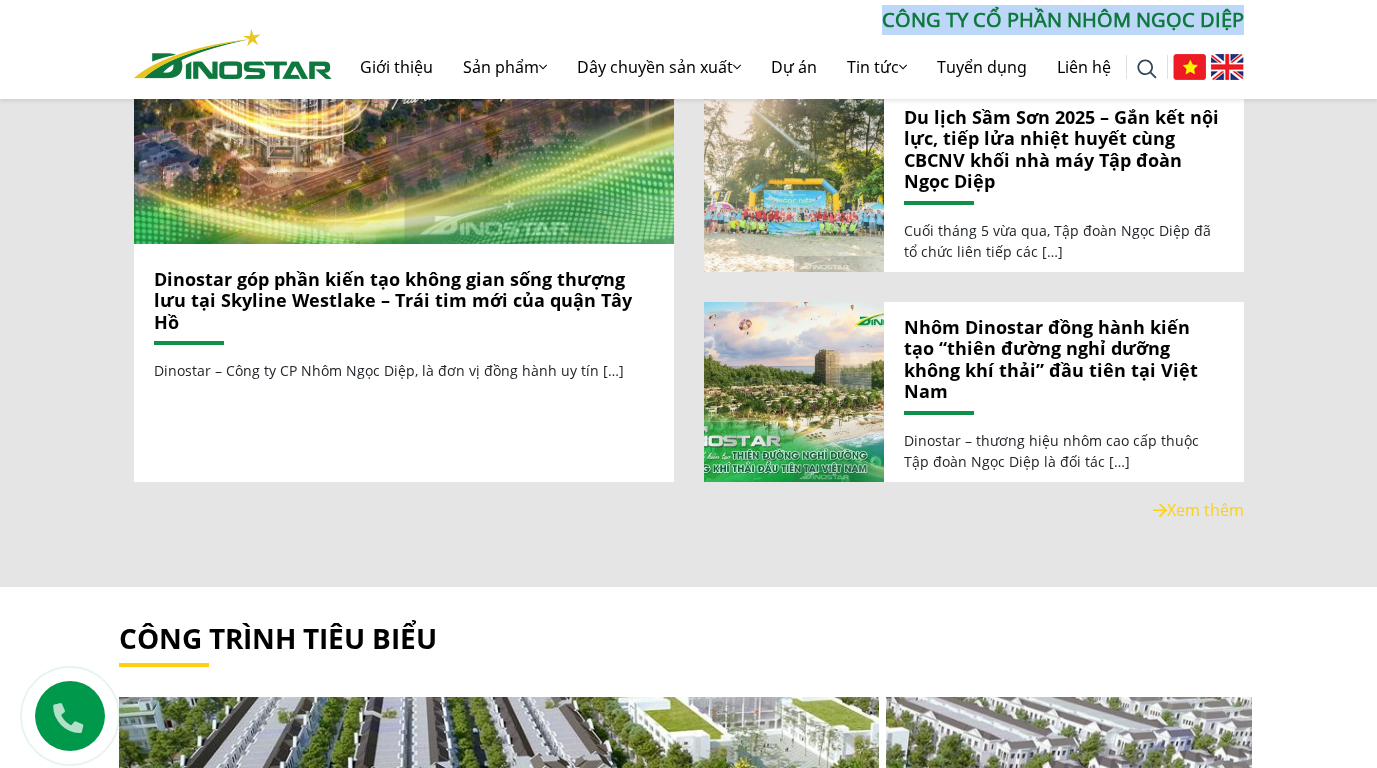 scroll, scrollTop: 2076, scrollLeft: 0, axis: vertical 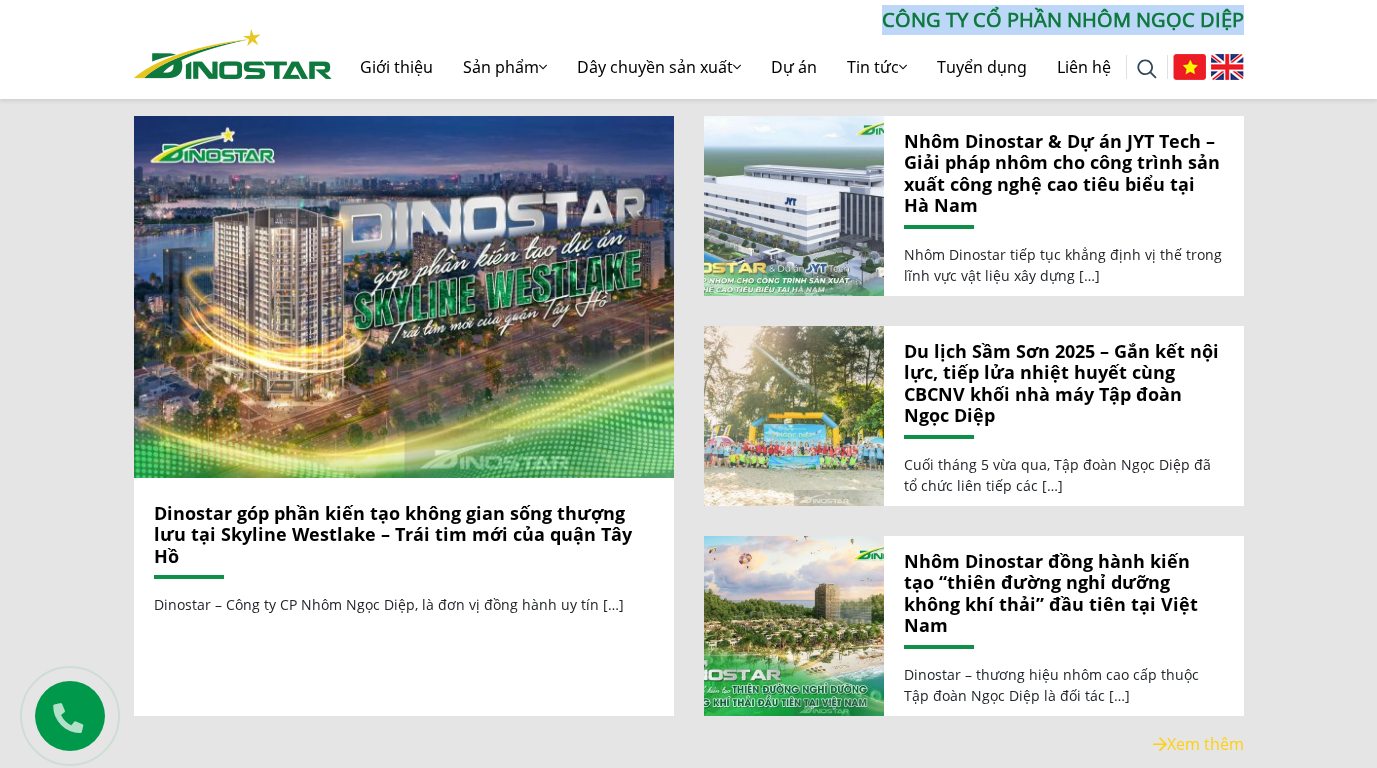 click at bounding box center [793, 205] 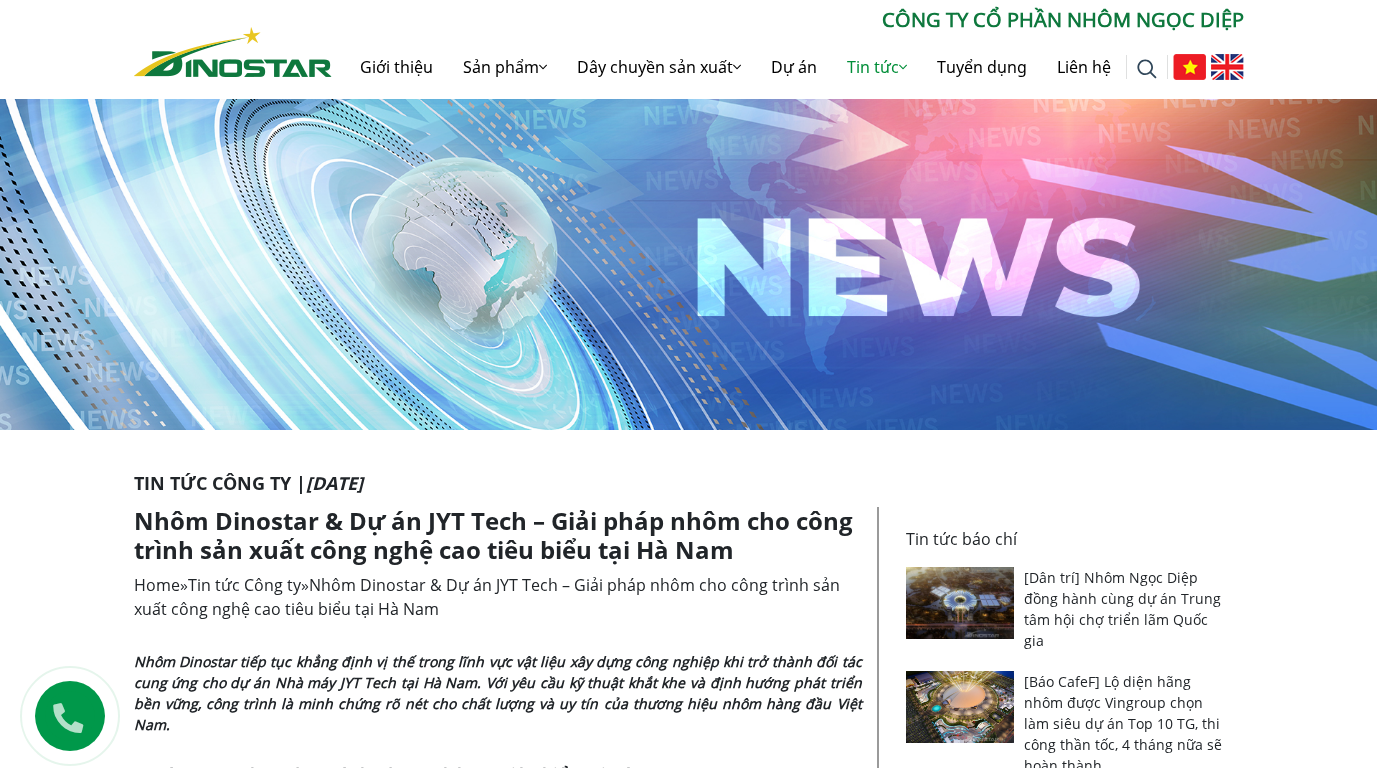 scroll, scrollTop: 0, scrollLeft: 0, axis: both 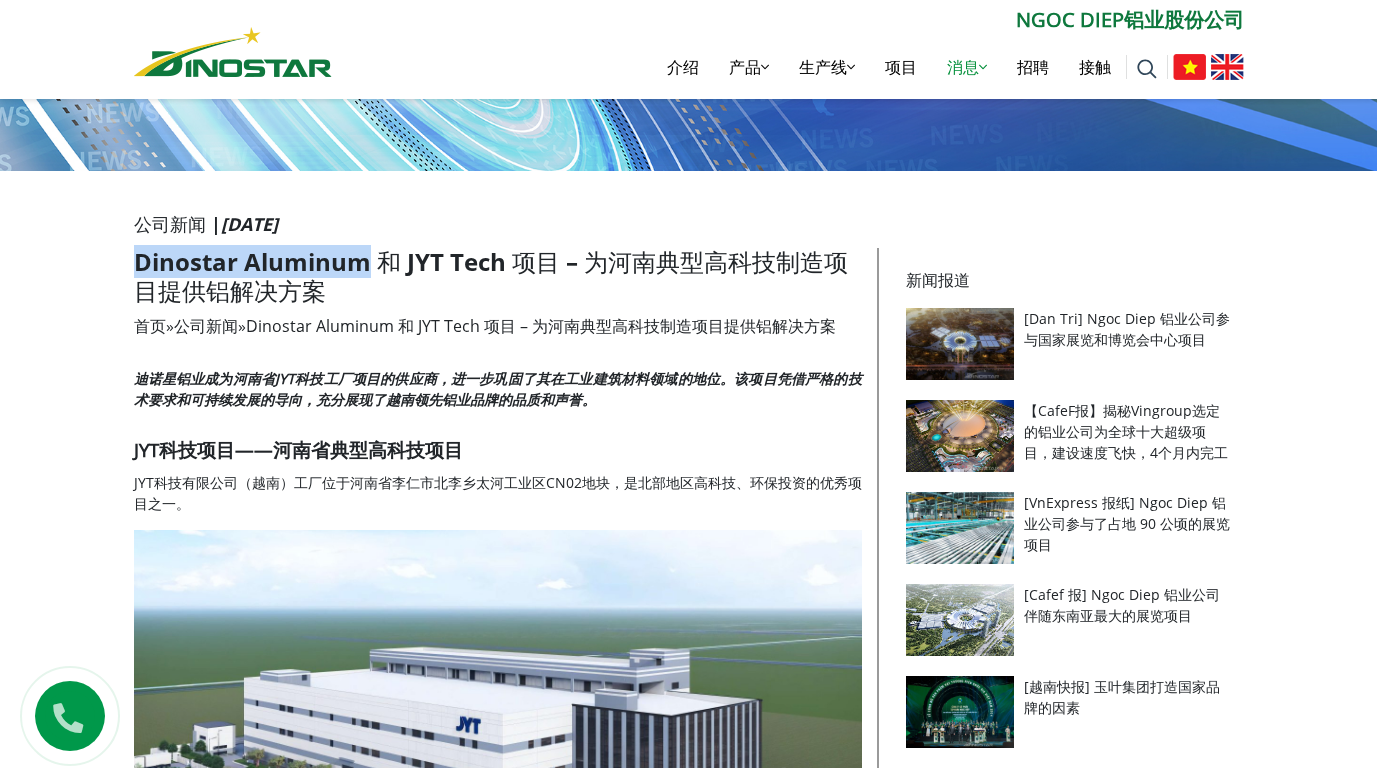 drag, startPoint x: 193, startPoint y: 251, endPoint x: 364, endPoint y: 266, distance: 171.65663 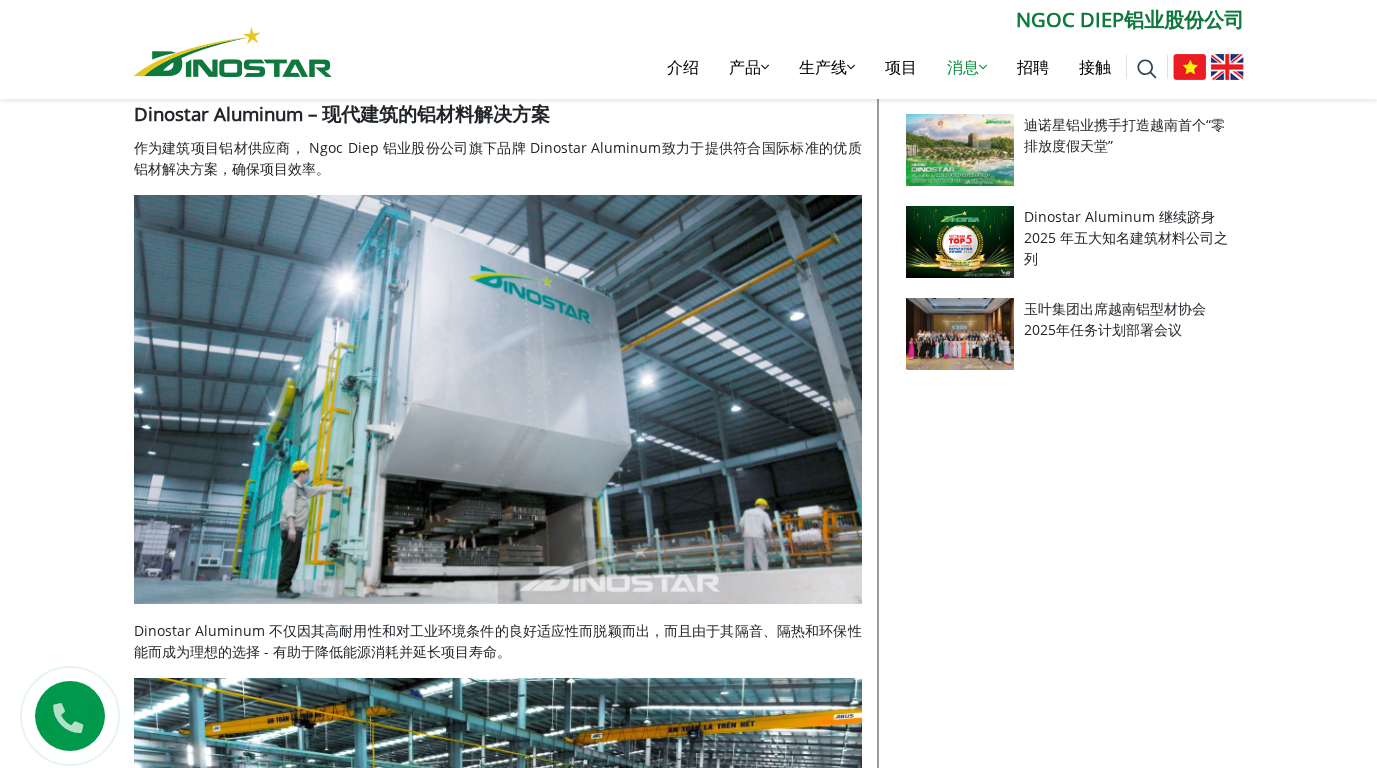 scroll, scrollTop: 1314, scrollLeft: 0, axis: vertical 